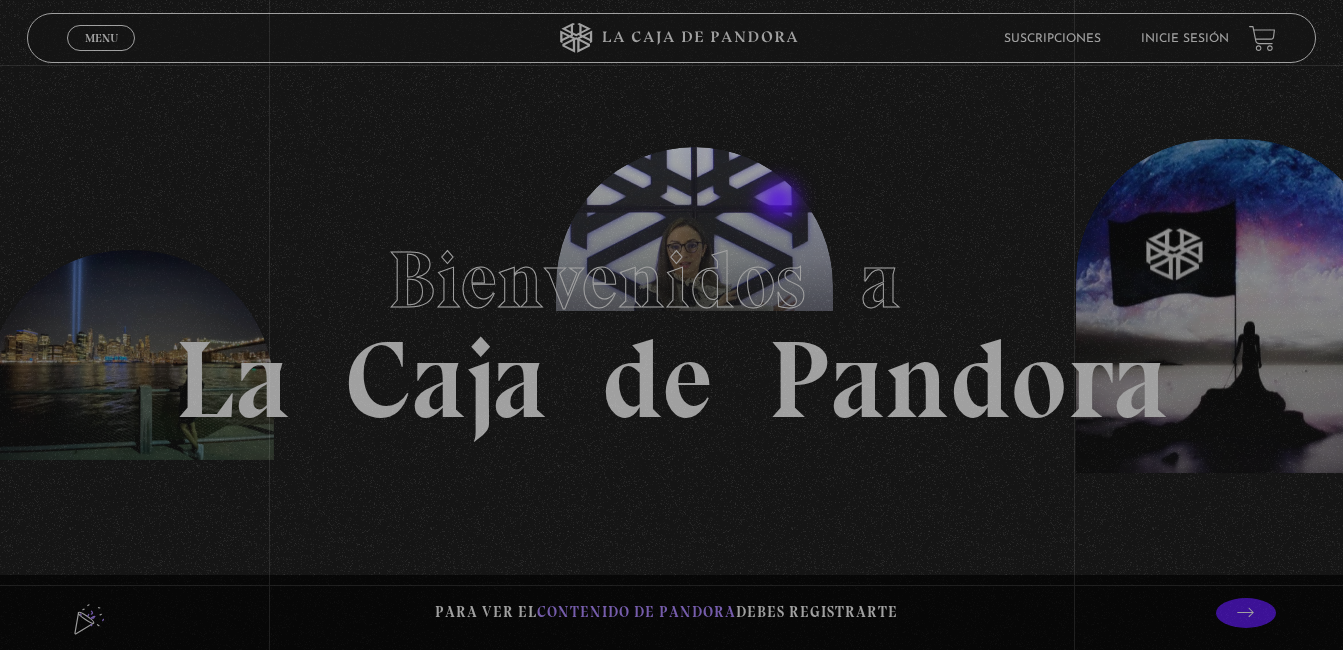 scroll, scrollTop: 0, scrollLeft: 0, axis: both 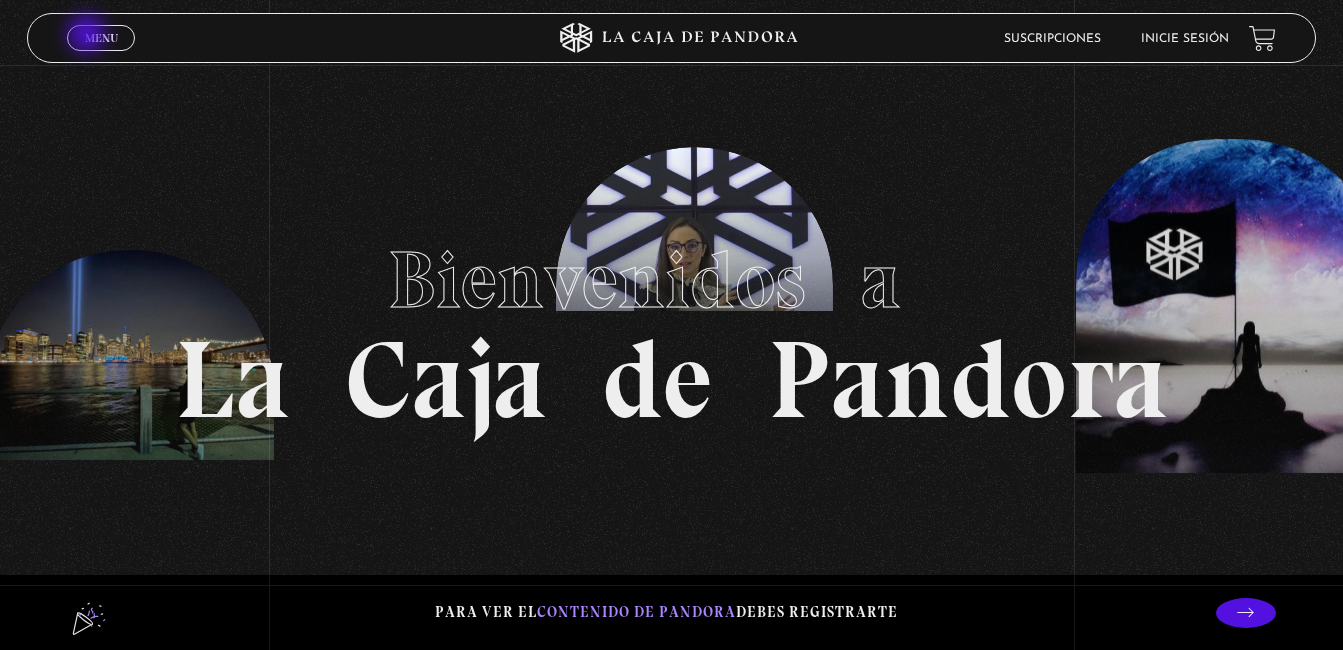 click on "Menu" at bounding box center (101, 38) 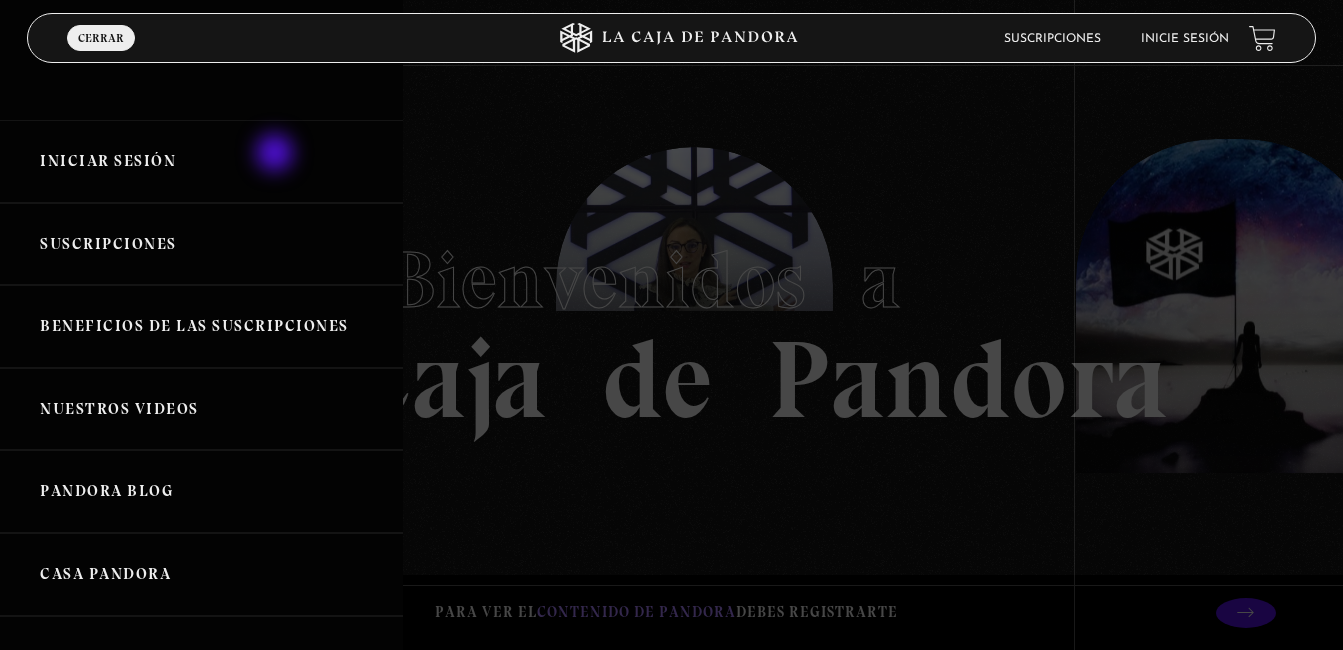 click on "Iniciar Sesión" at bounding box center (201, 161) 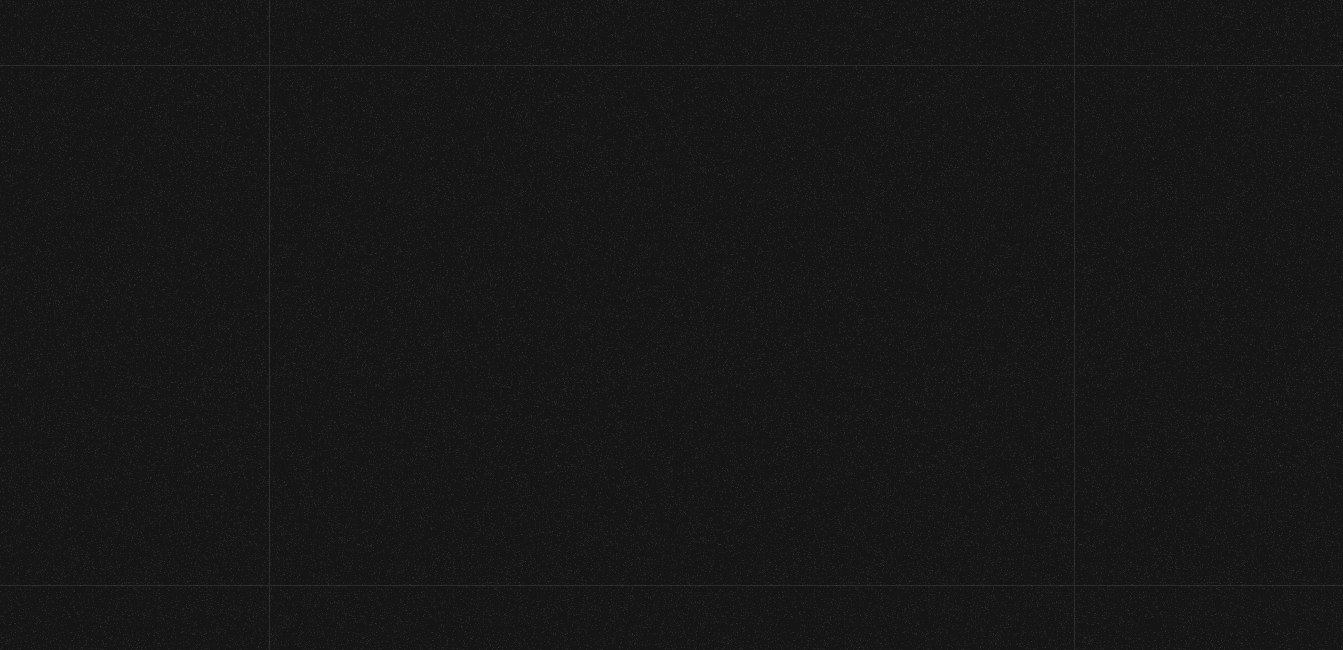 scroll, scrollTop: 0, scrollLeft: 0, axis: both 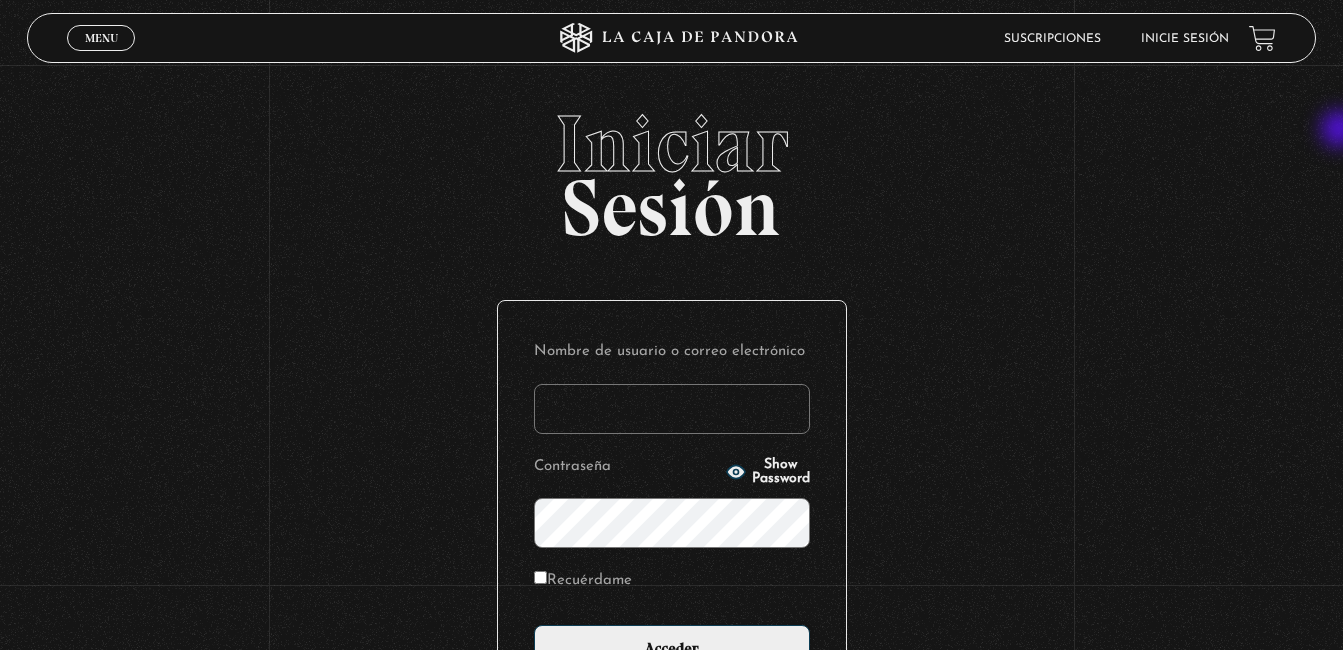 type on "[EMAIL_ADDRESS][DOMAIN_NAME]" 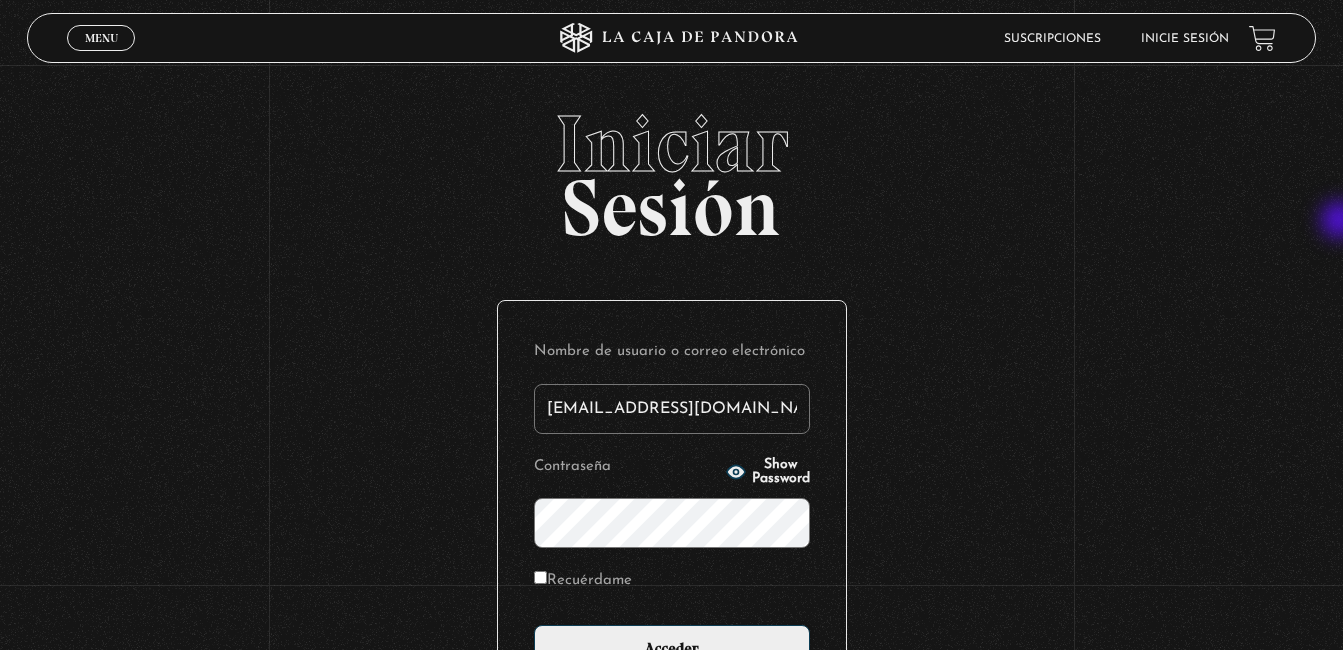drag, startPoint x: 1342, startPoint y: 131, endPoint x: 1348, endPoint y: 172, distance: 41.4367 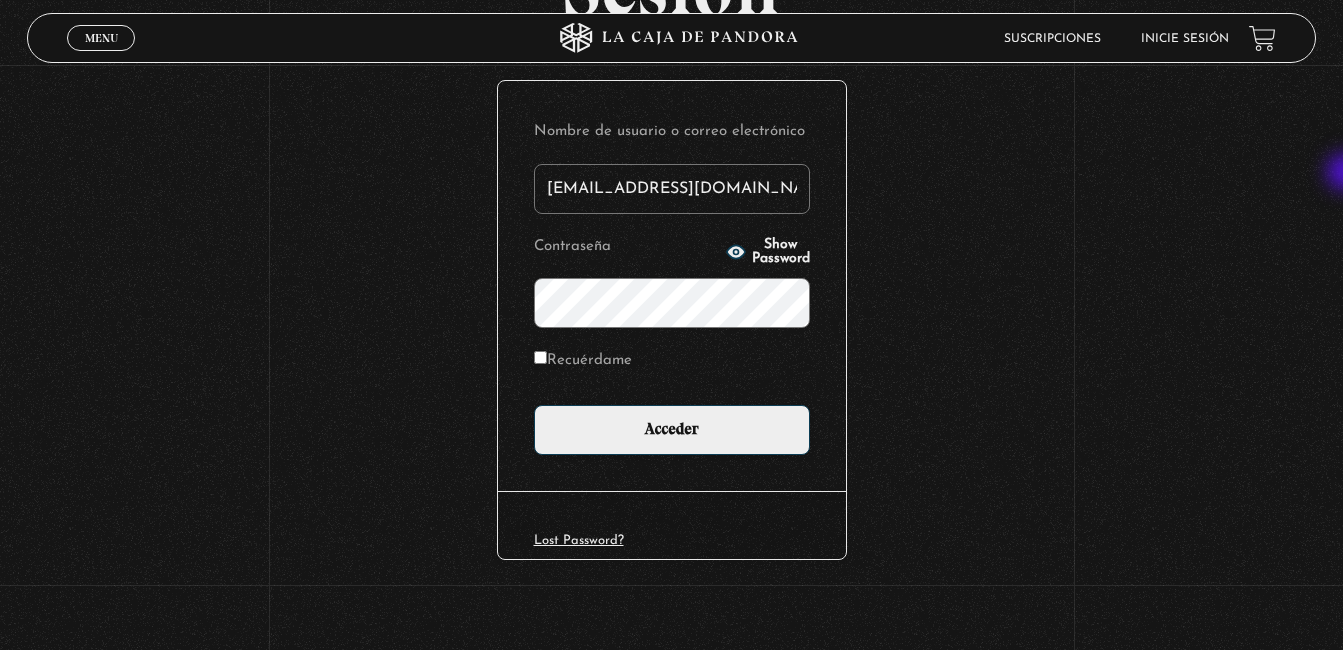 scroll, scrollTop: 230, scrollLeft: 0, axis: vertical 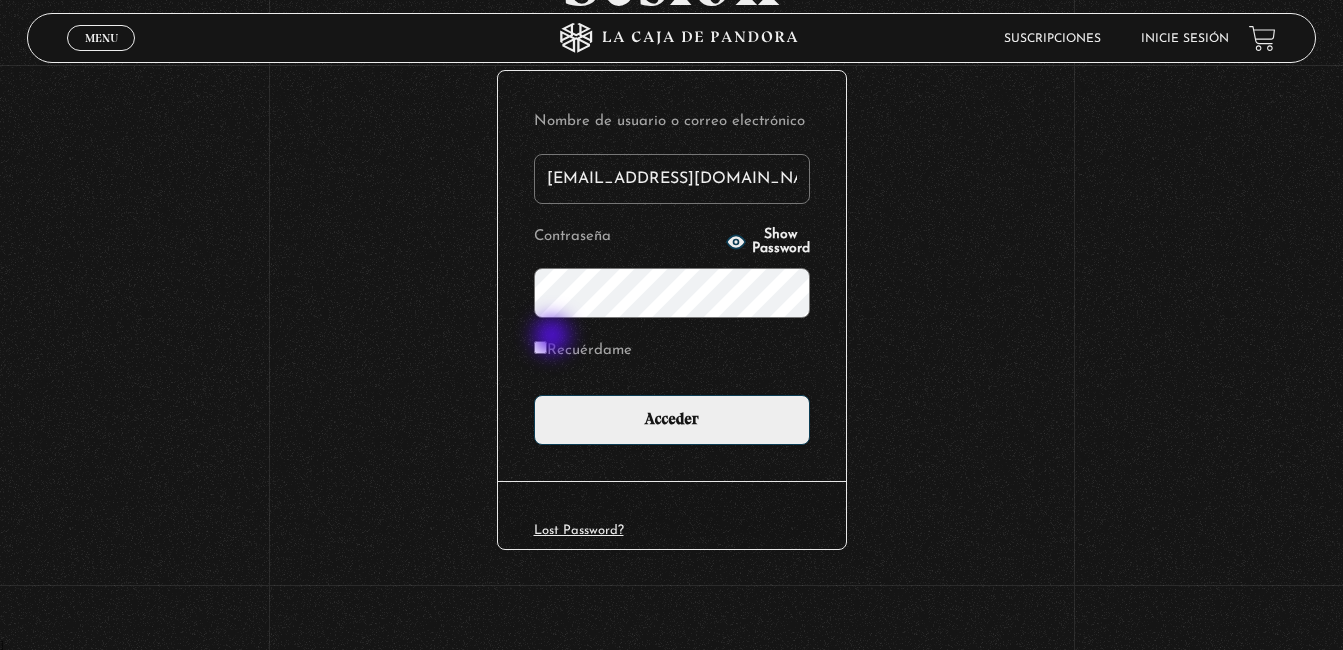 click on "Recuérdame" at bounding box center (583, 351) 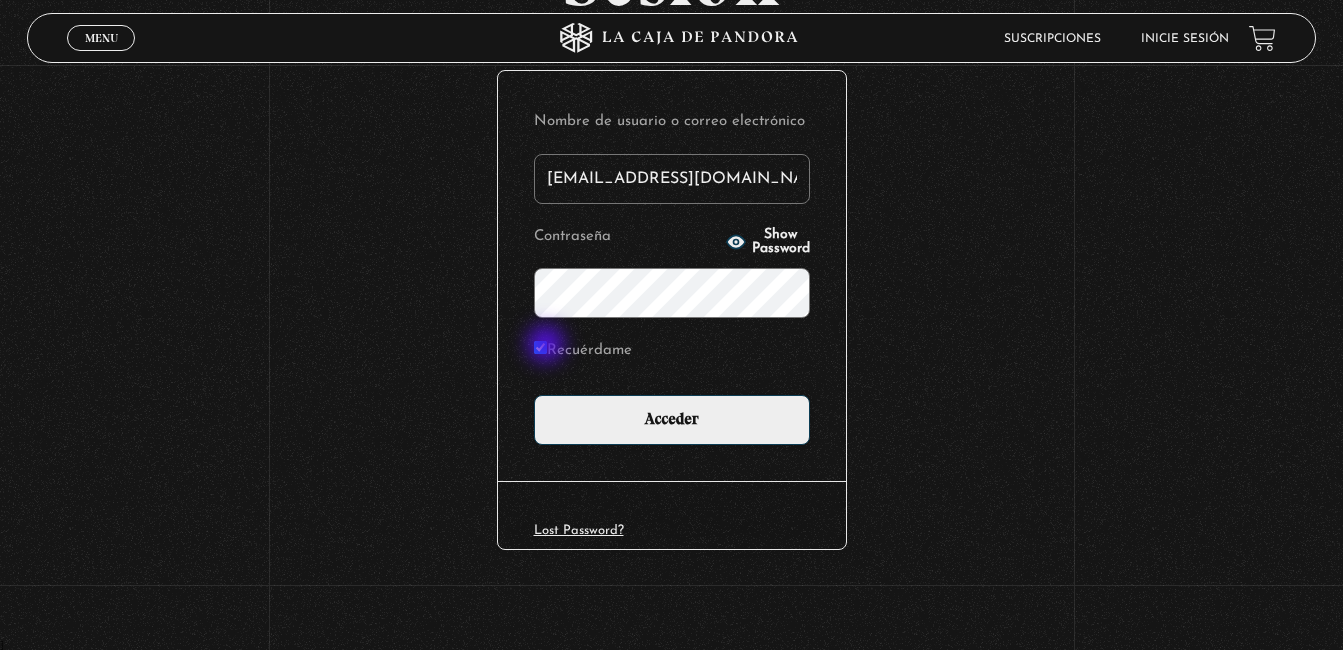 click on "Recuérdame" at bounding box center [540, 347] 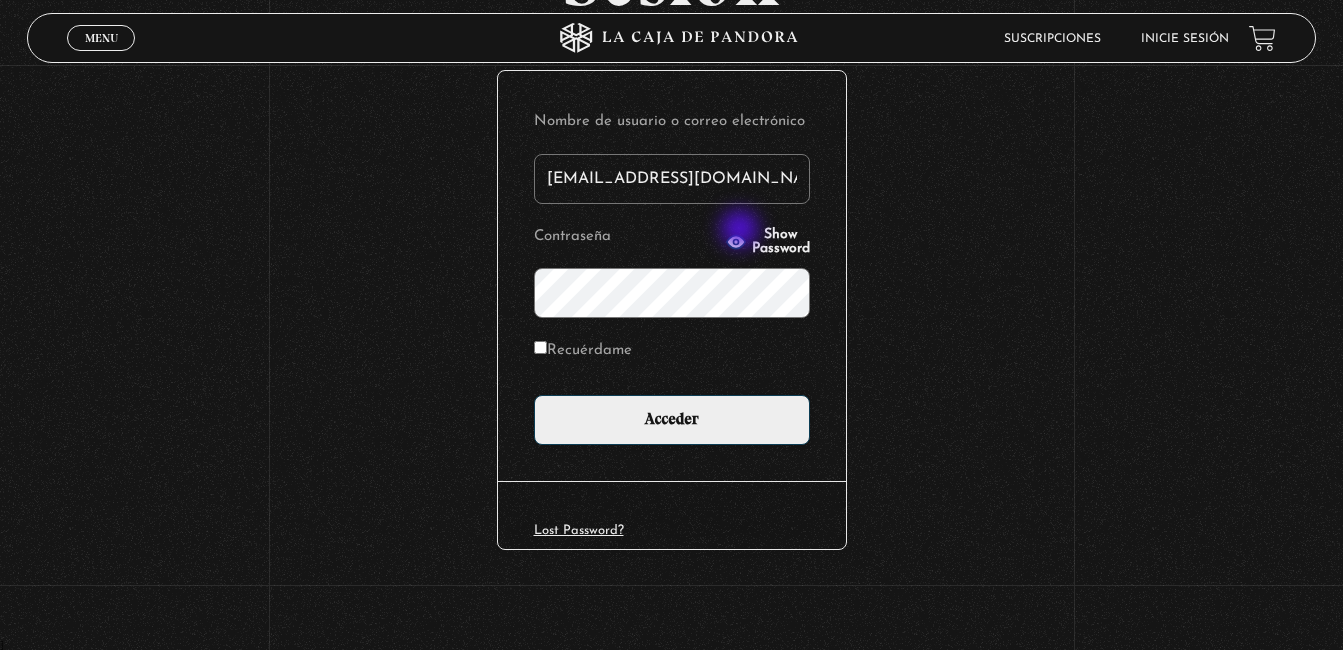 click on "Show Password" at bounding box center [768, 242] 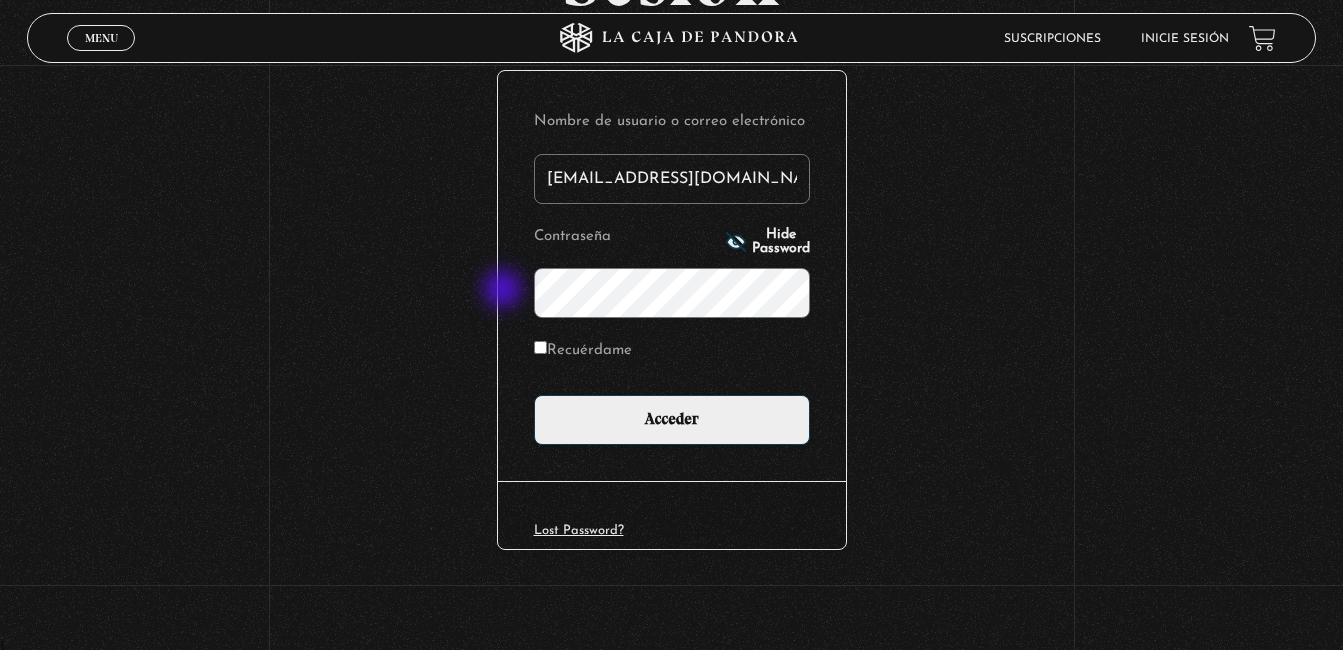 click on "Nombre de usuario o correo electrónico   lilium.sb24@gmail.com   Contraseña                 Hide Password    Recuérdame   Acceder" at bounding box center (672, 276) 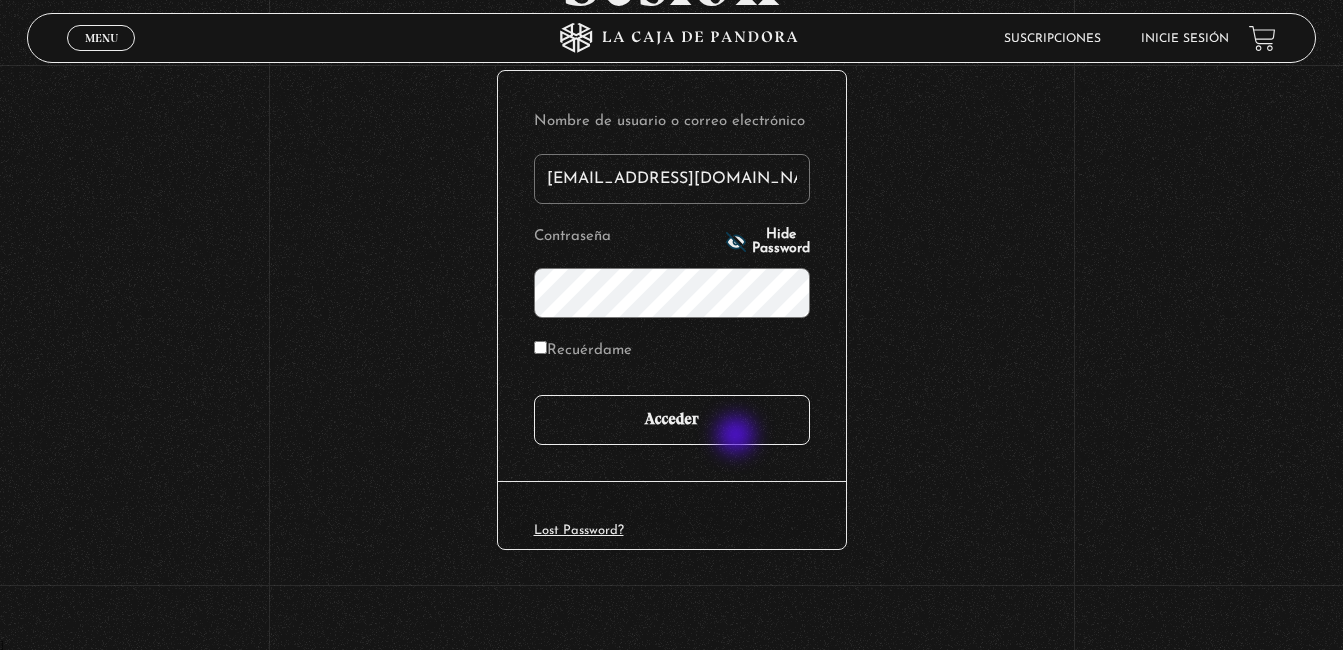 click on "Acceder" at bounding box center [672, 420] 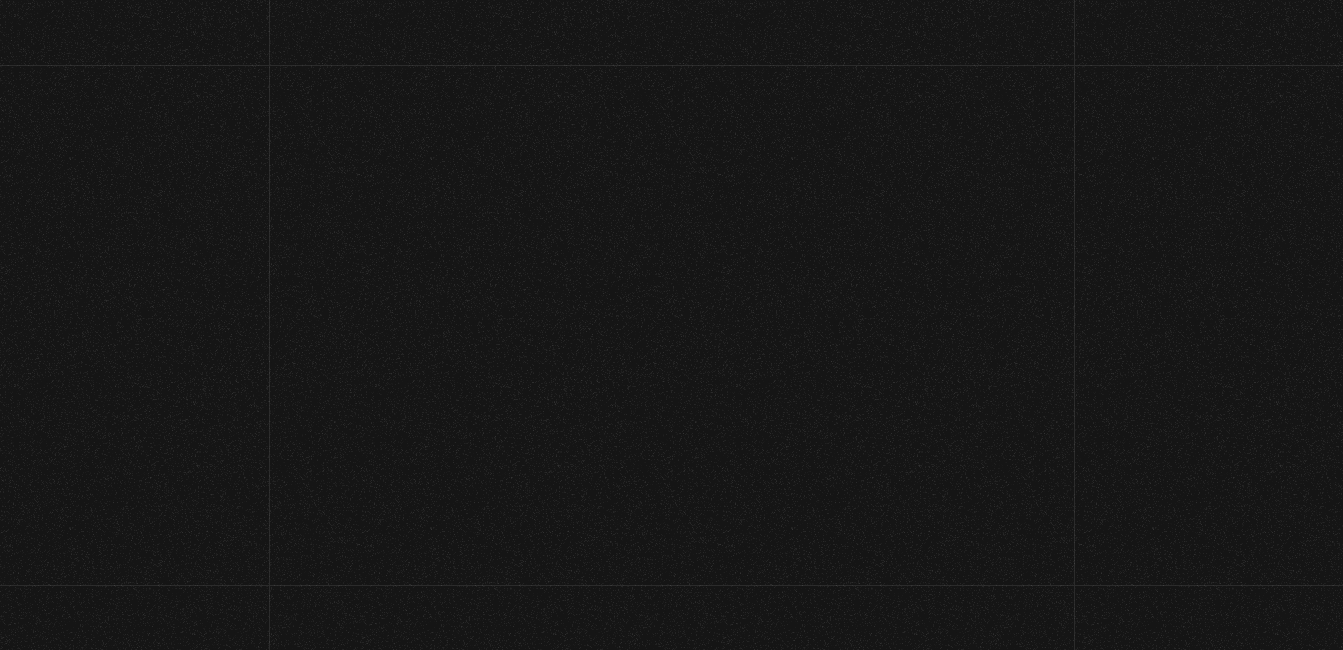 scroll, scrollTop: 0, scrollLeft: 0, axis: both 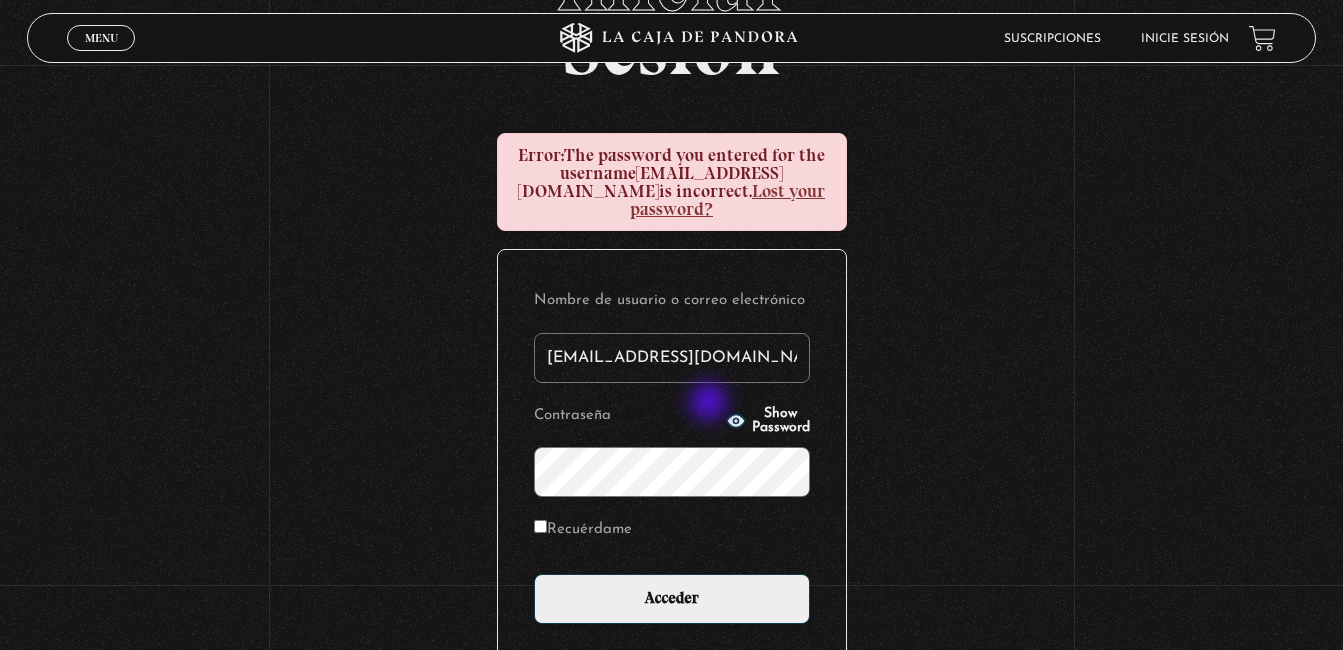 click 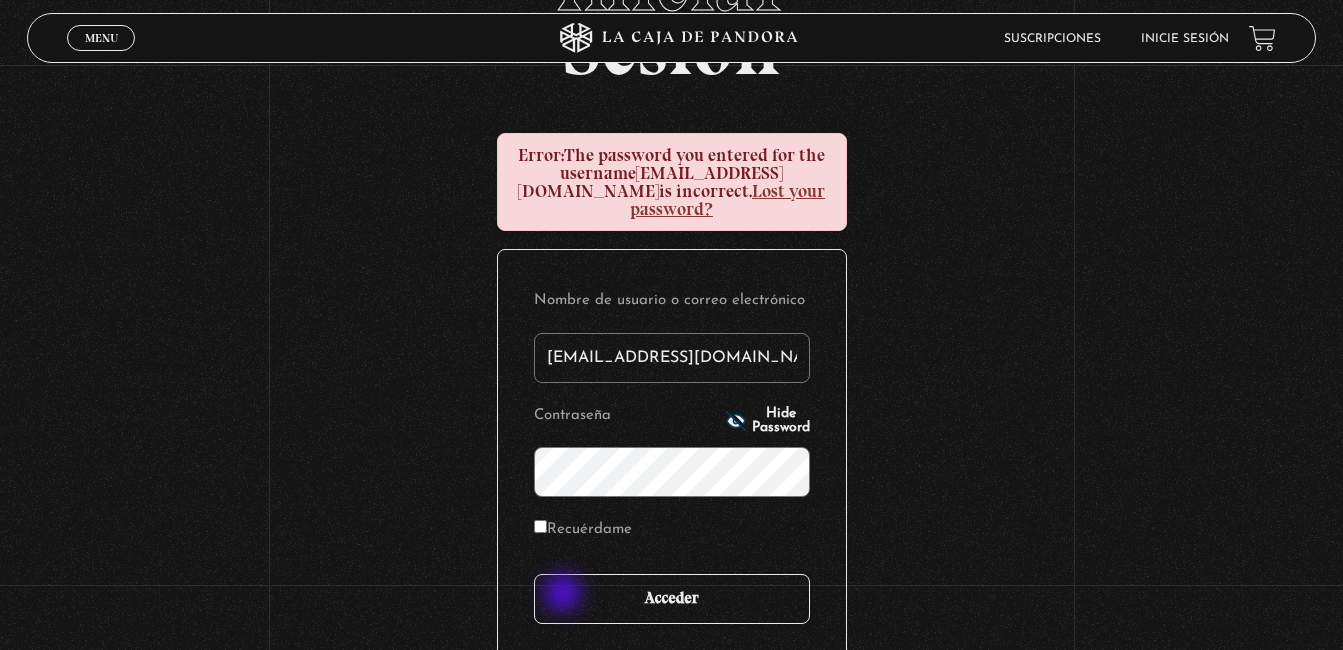 click on "Acceder" at bounding box center [672, 599] 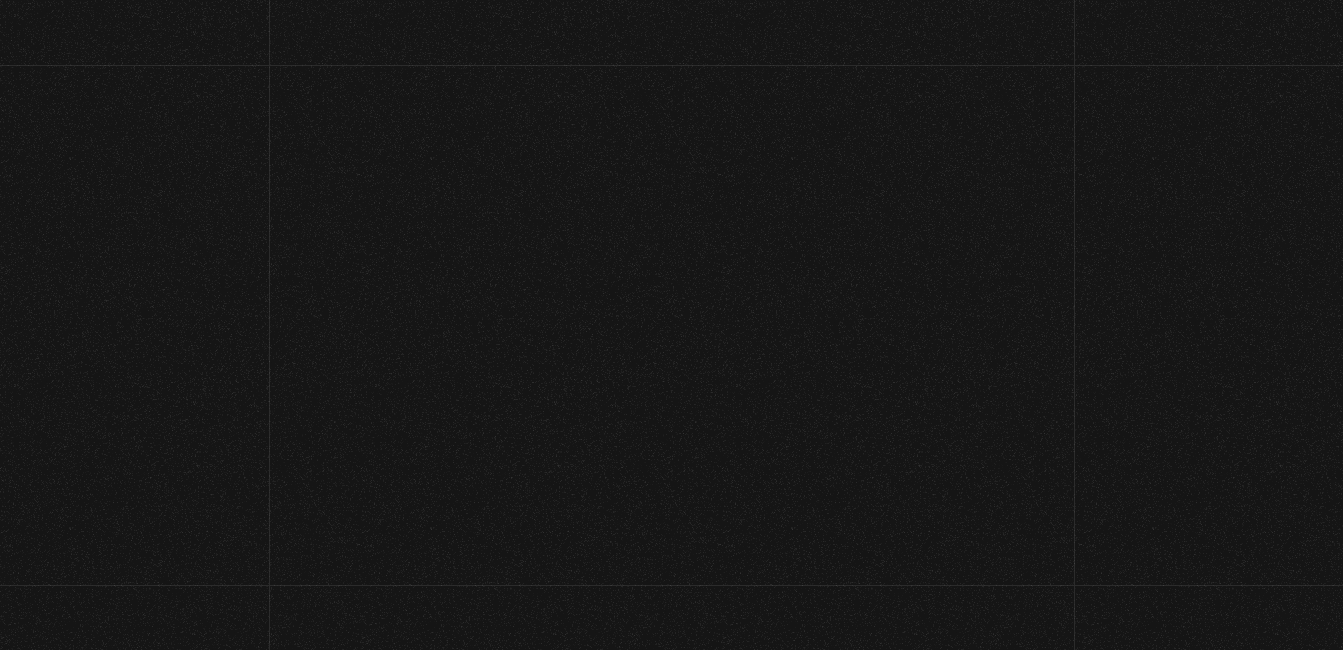 scroll, scrollTop: 0, scrollLeft: 0, axis: both 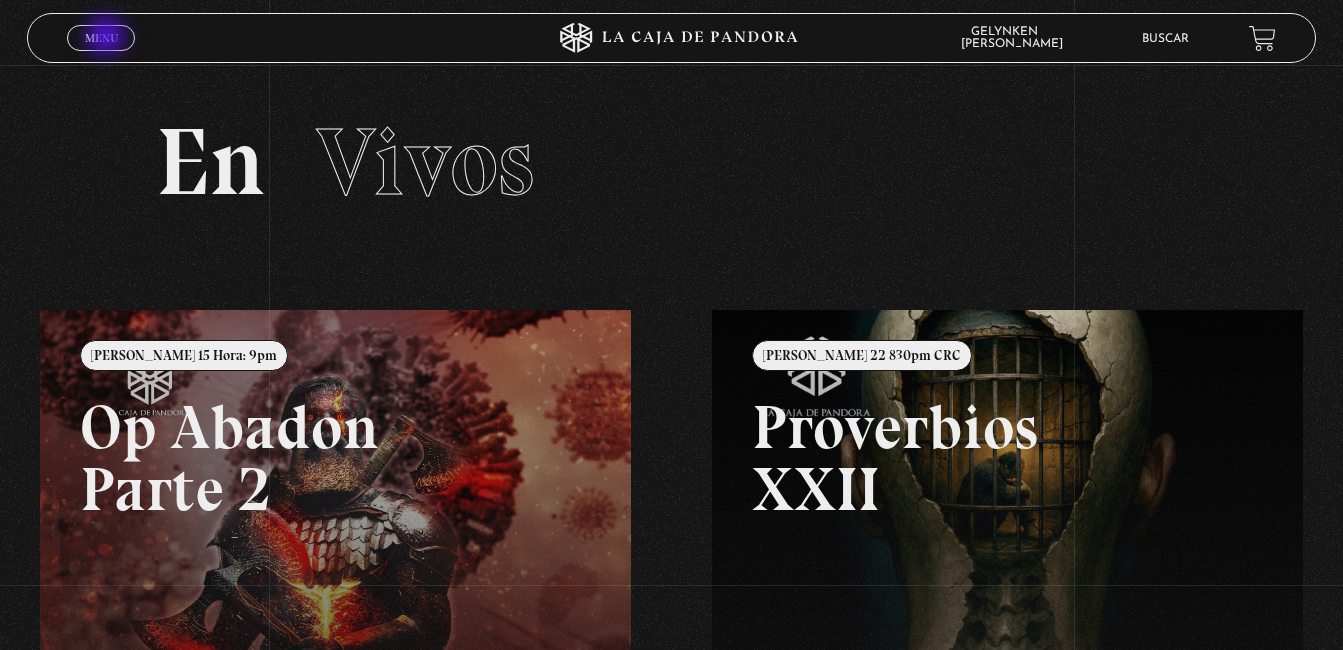 click on "Menu" at bounding box center [101, 38] 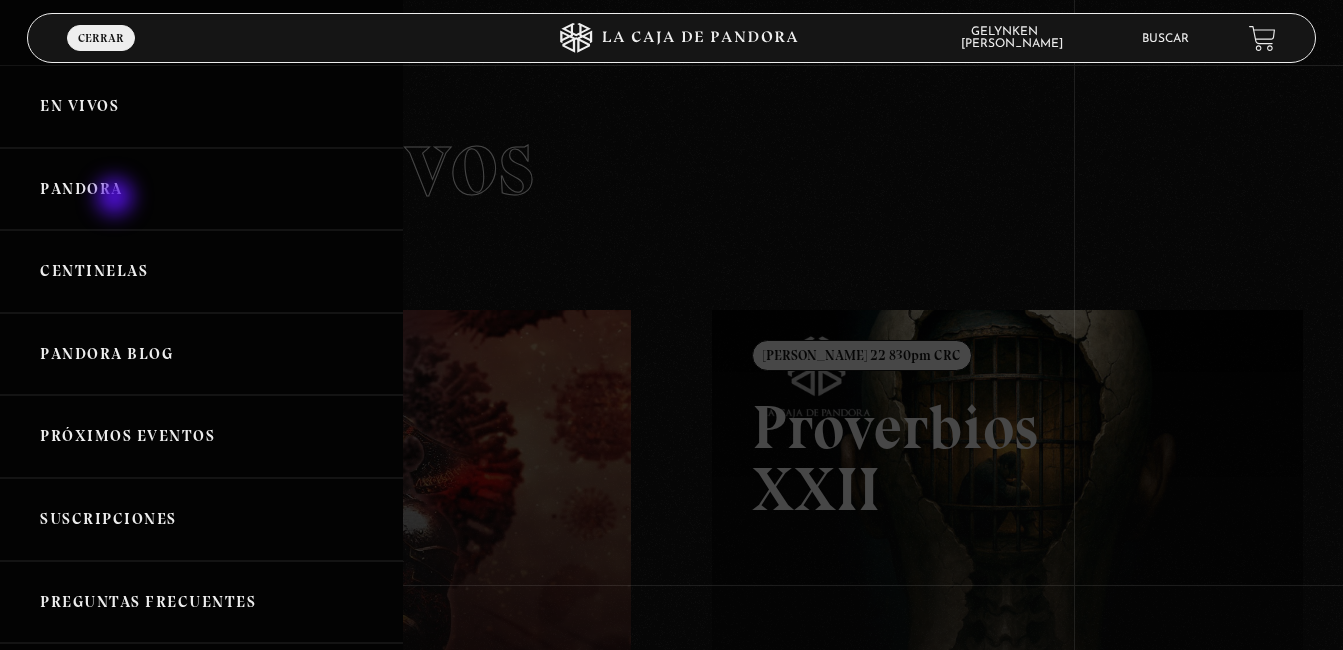click on "Pandora" at bounding box center [201, 189] 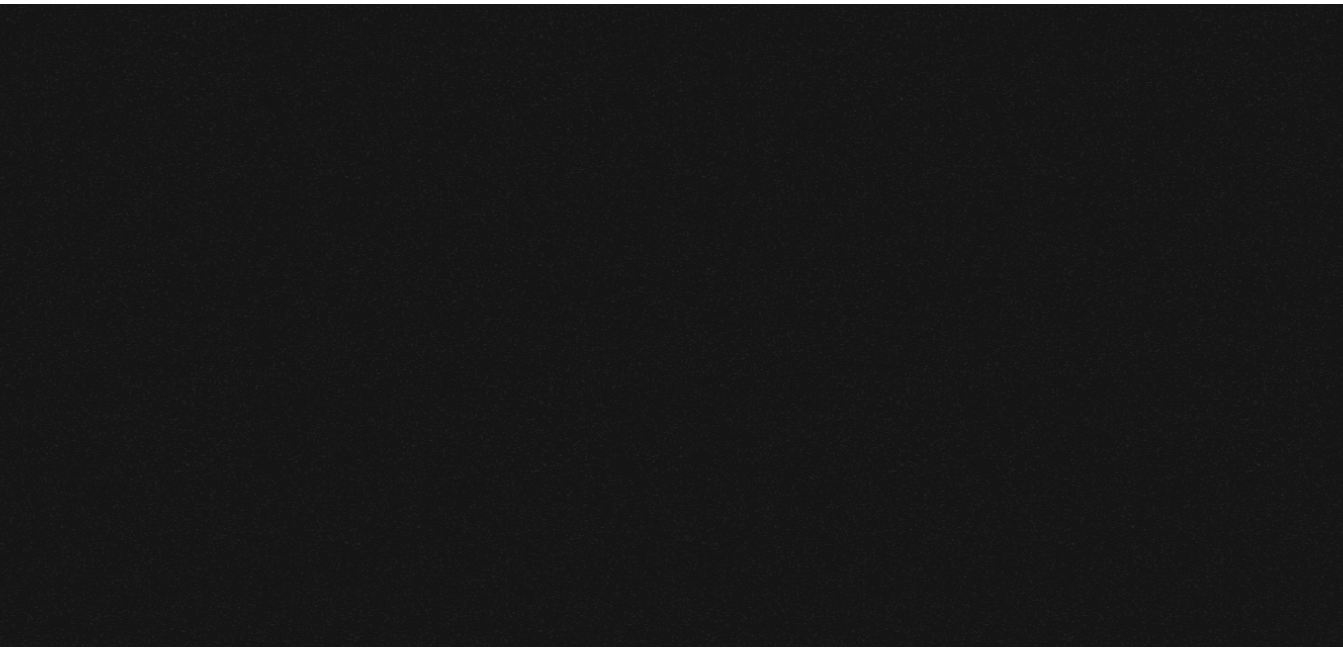 scroll, scrollTop: 0, scrollLeft: 0, axis: both 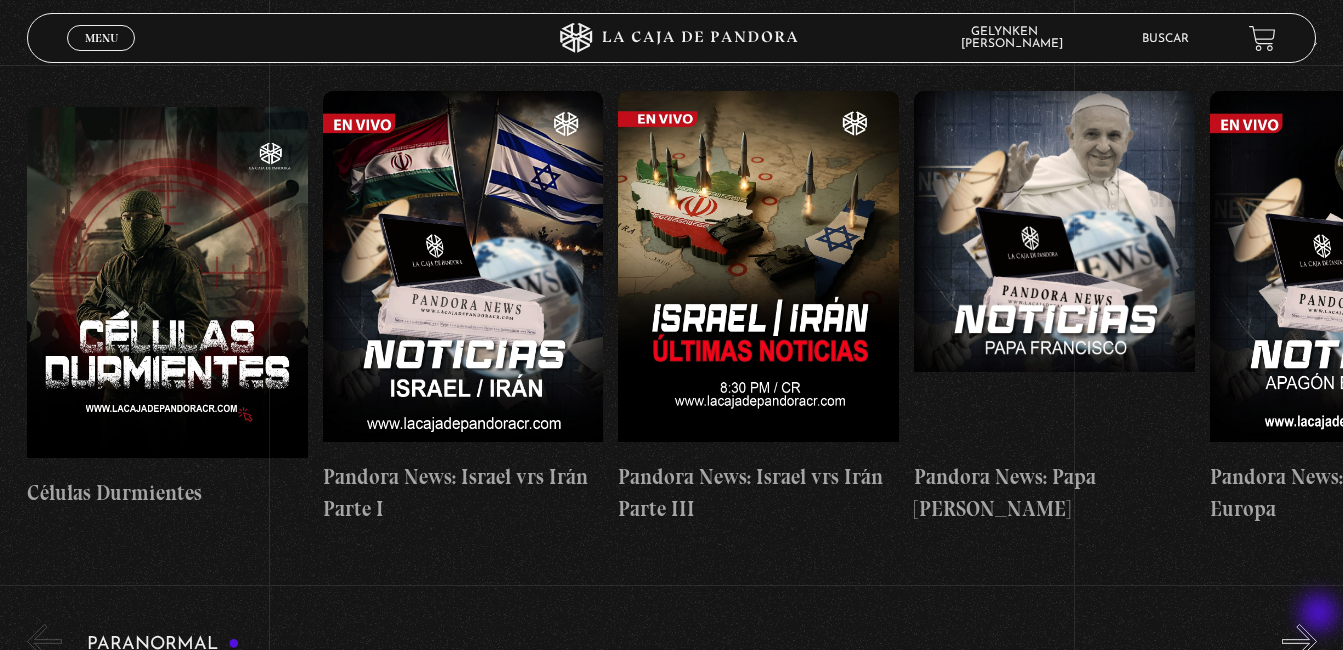 click on "»" at bounding box center [1299, 641] 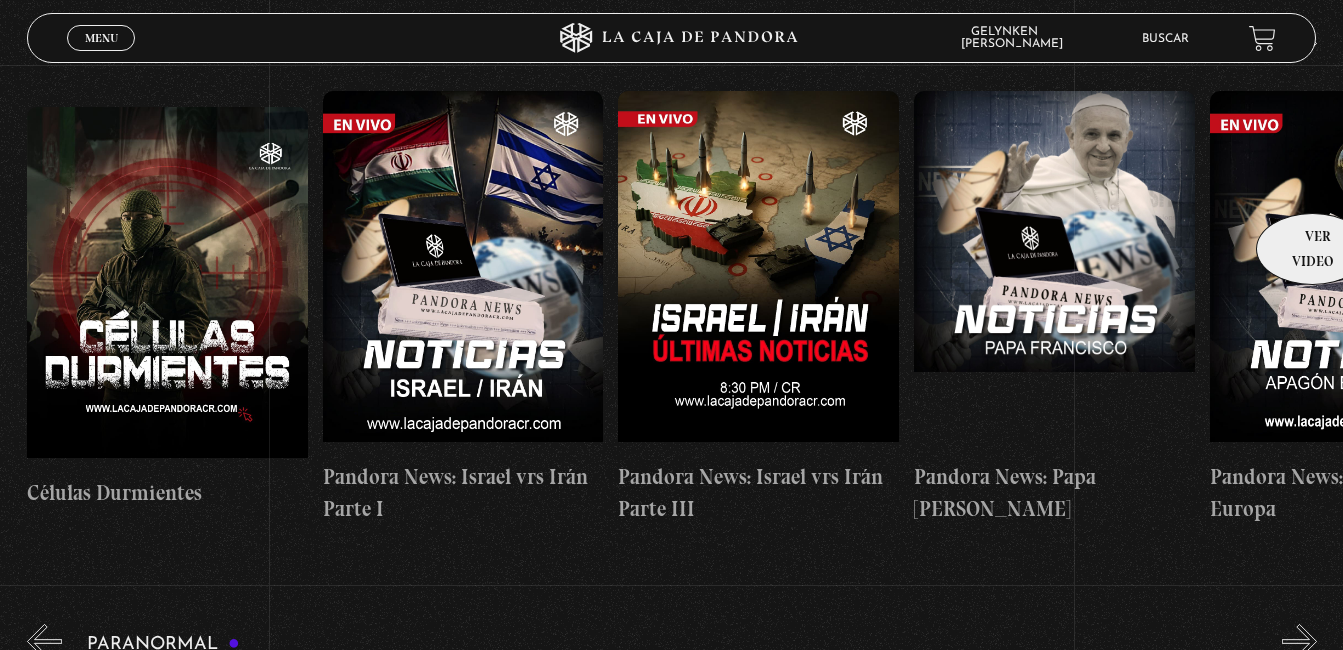 scroll, scrollTop: 0, scrollLeft: 296, axis: horizontal 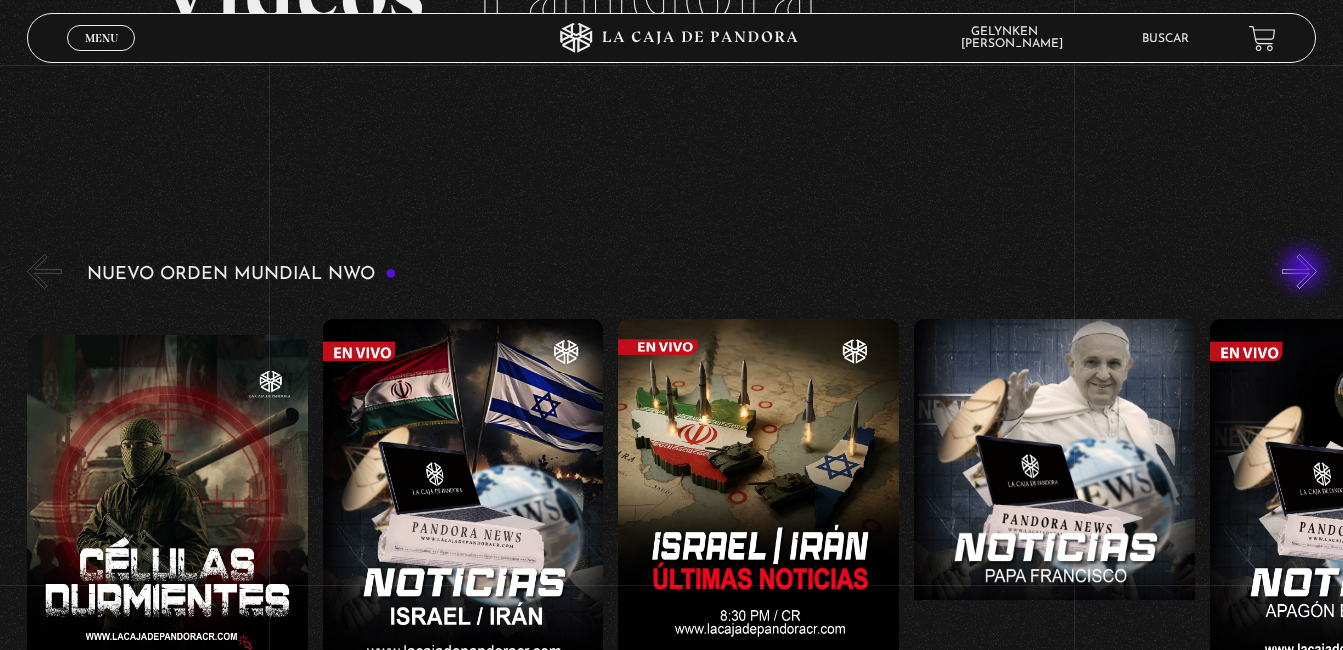 click on "»" at bounding box center [1299, 271] 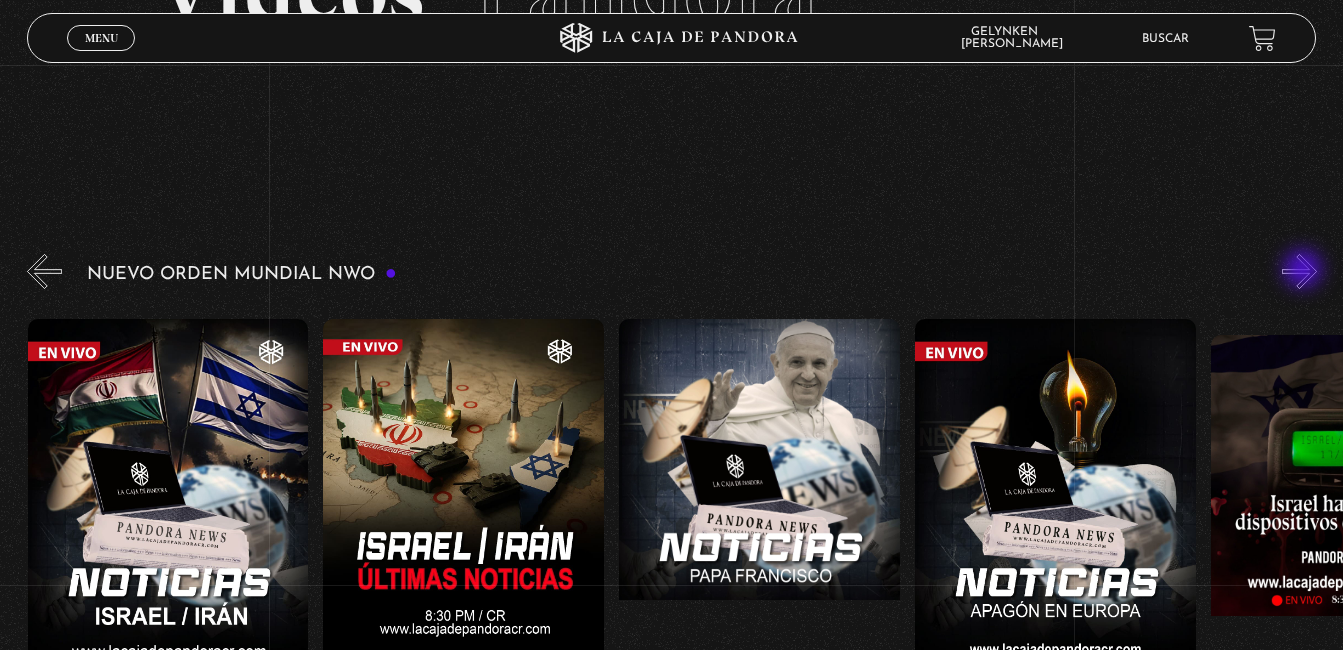 scroll, scrollTop: 0, scrollLeft: 296, axis: horizontal 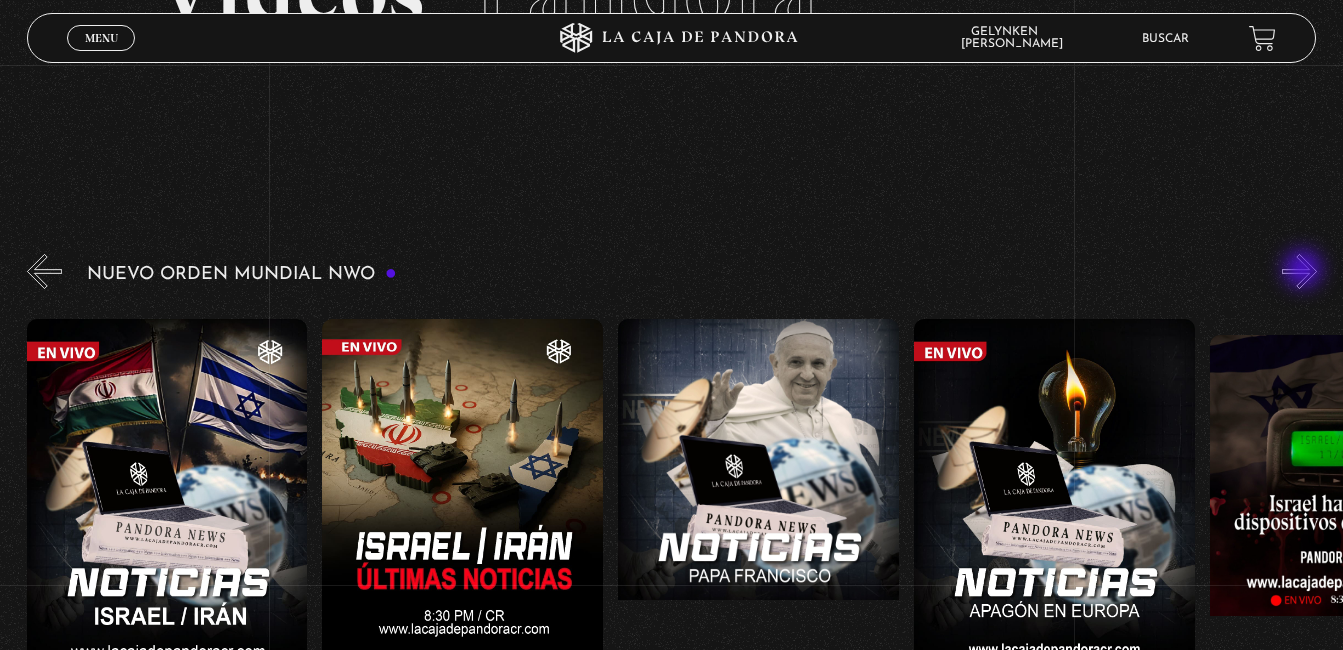 click on "»" at bounding box center [1299, 271] 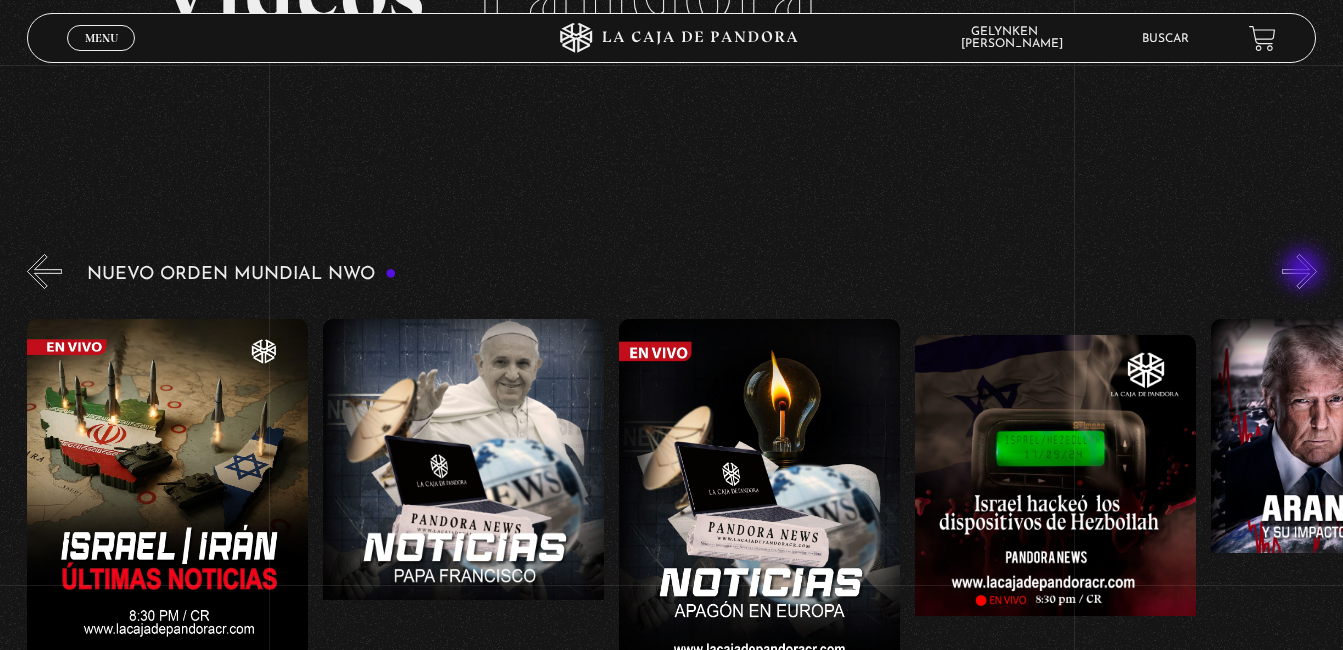 scroll, scrollTop: 0, scrollLeft: 592, axis: horizontal 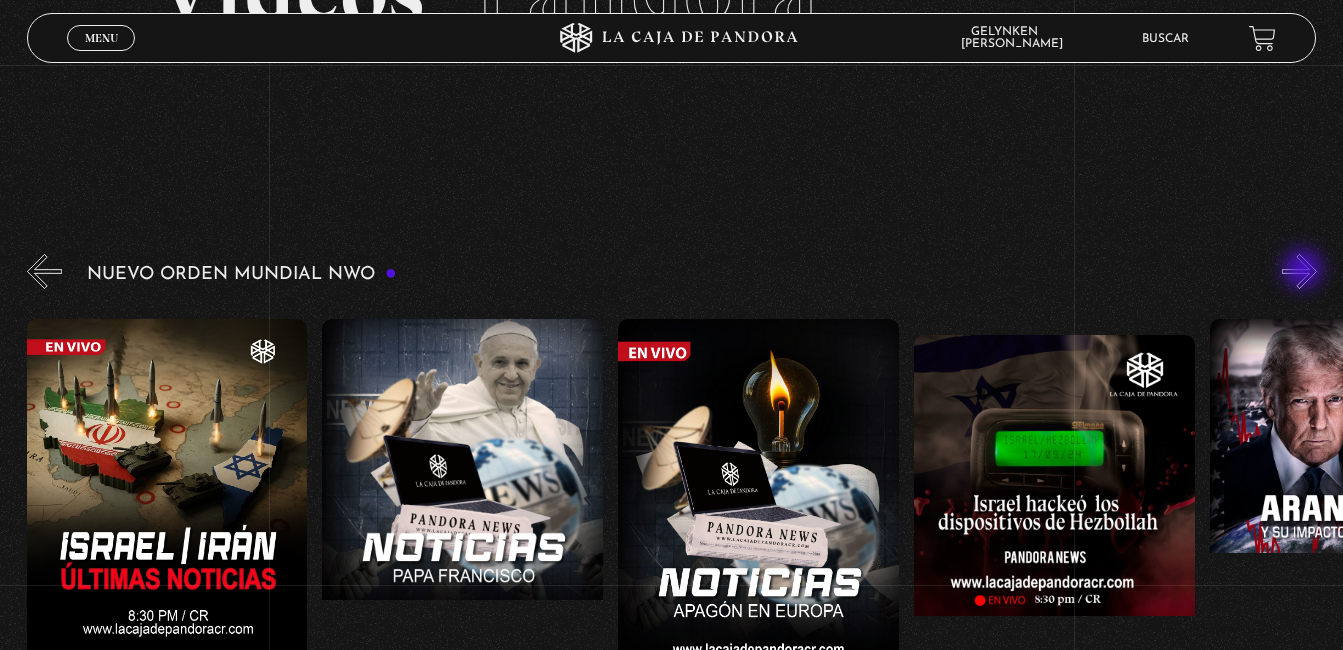 click on "»" at bounding box center (1299, 271) 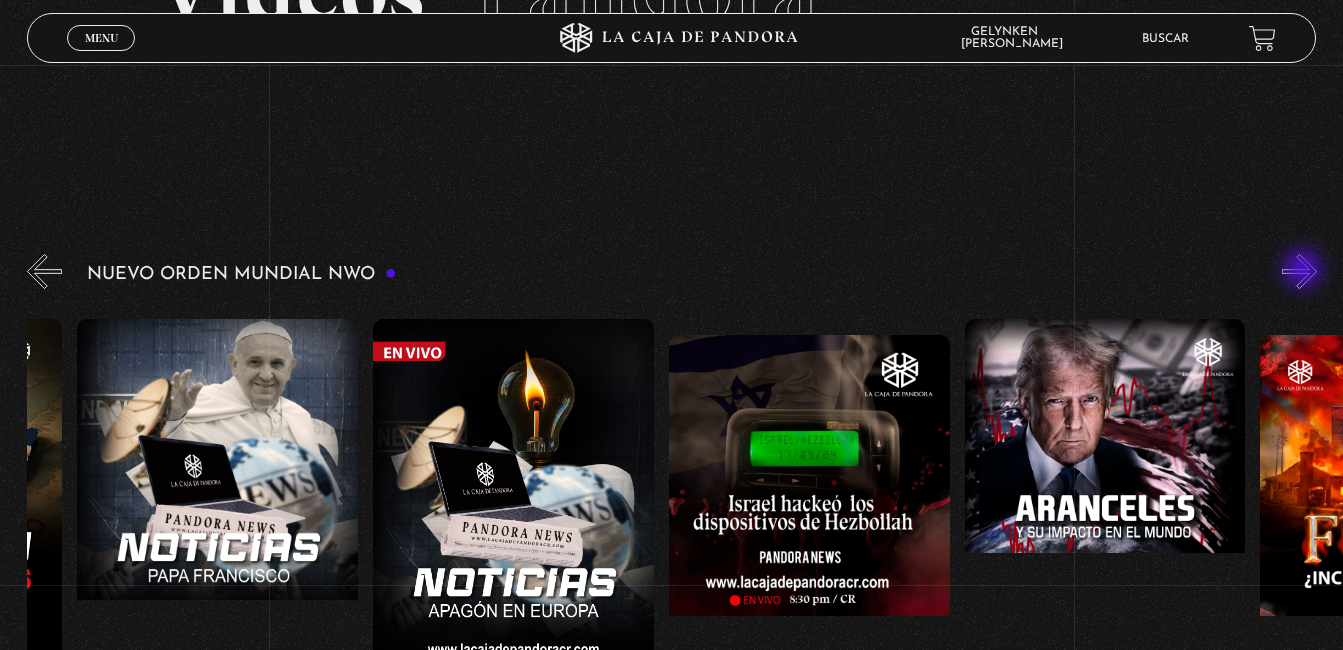 scroll, scrollTop: 0, scrollLeft: 887, axis: horizontal 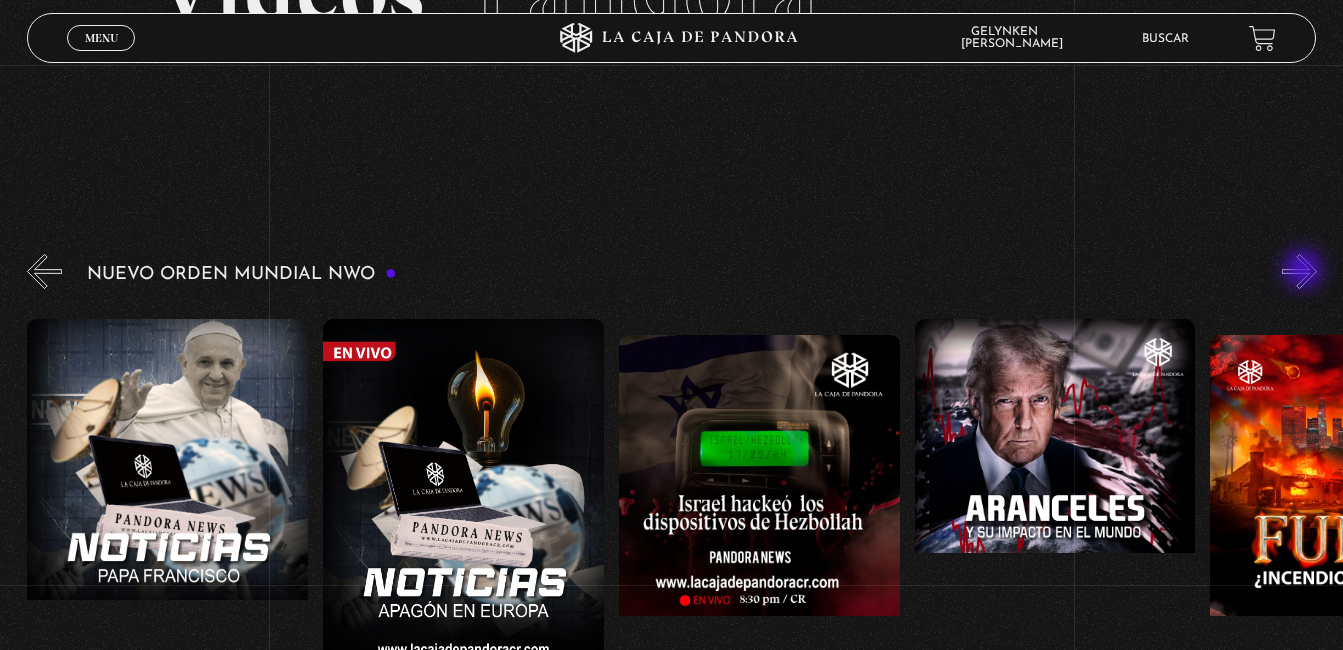 click on "»" at bounding box center [1299, 271] 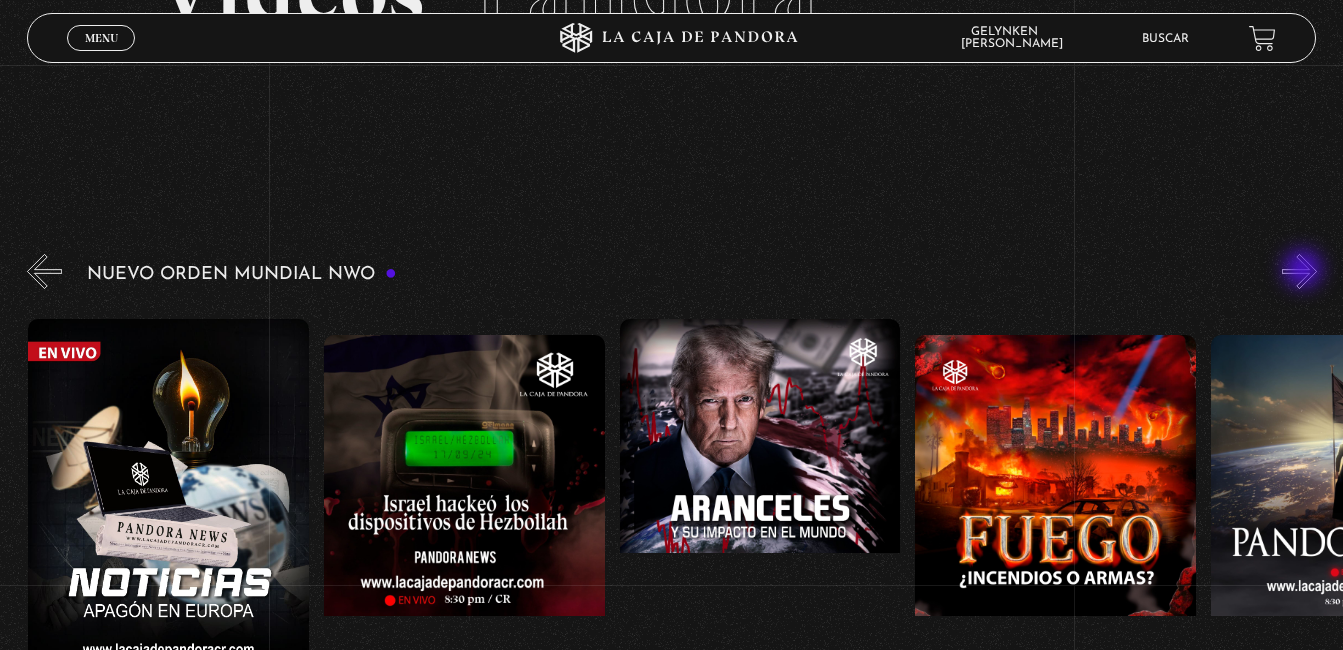 scroll, scrollTop: 0, scrollLeft: 1183, axis: horizontal 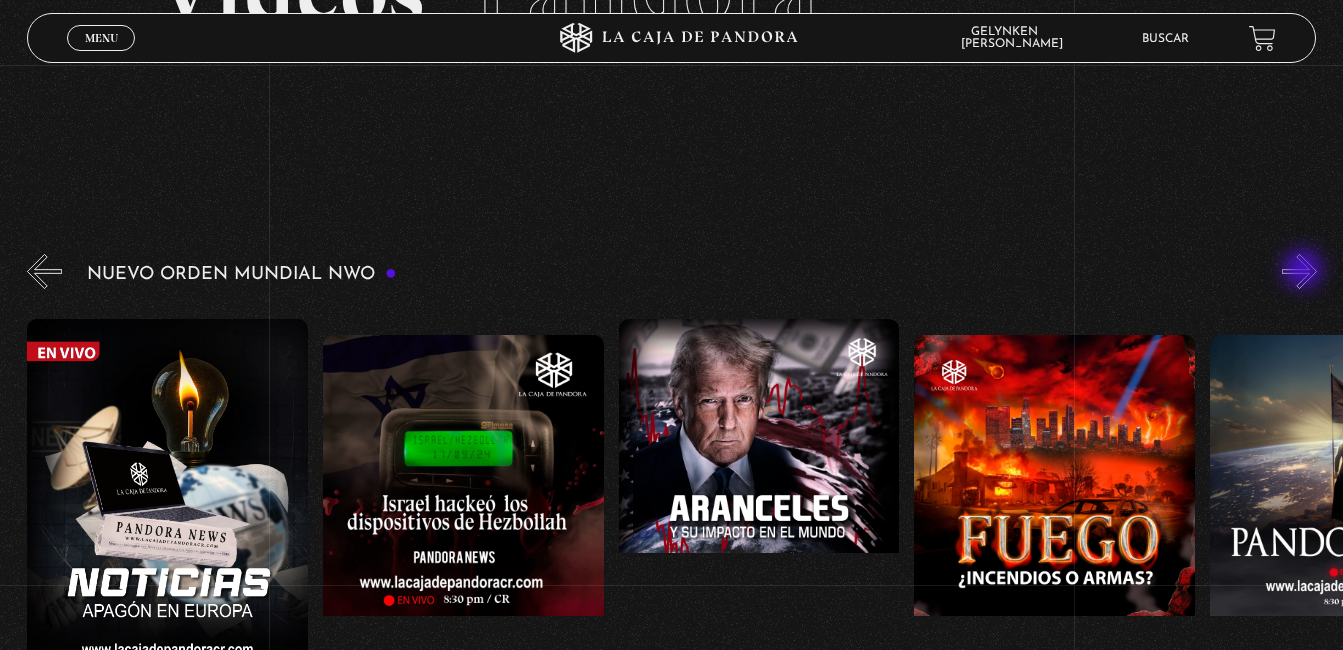 click on "»" at bounding box center (1299, 271) 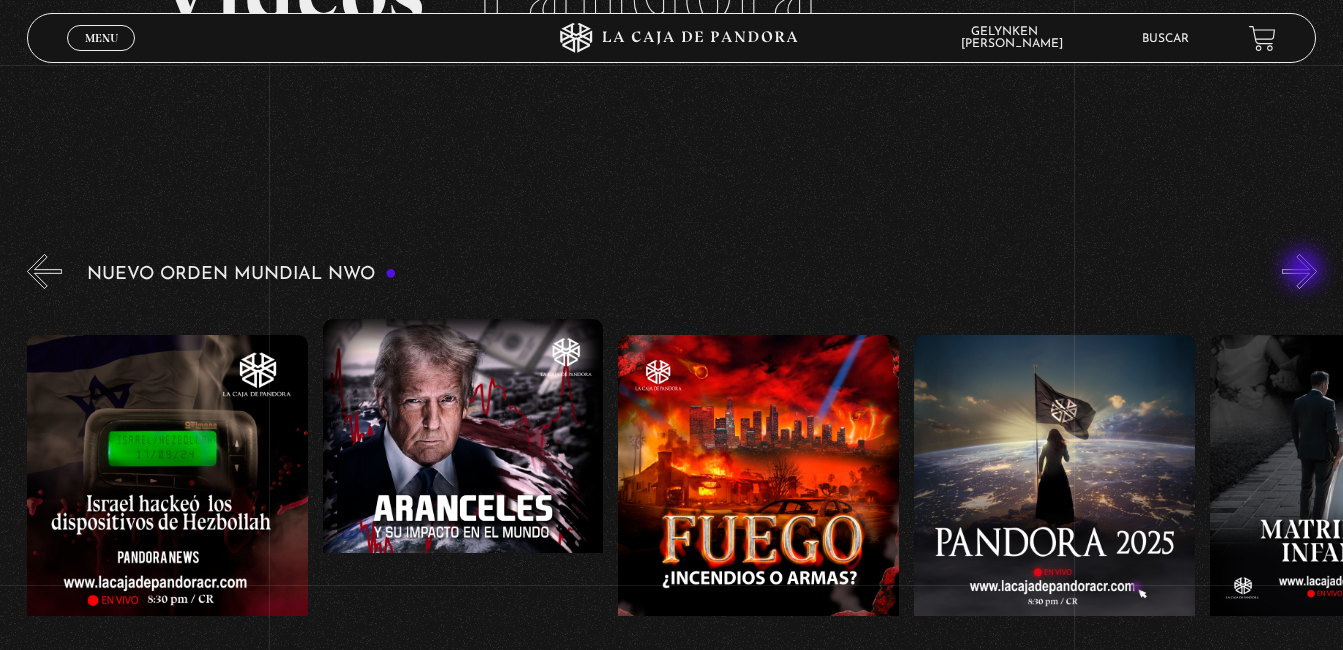 click on "»" at bounding box center [1299, 271] 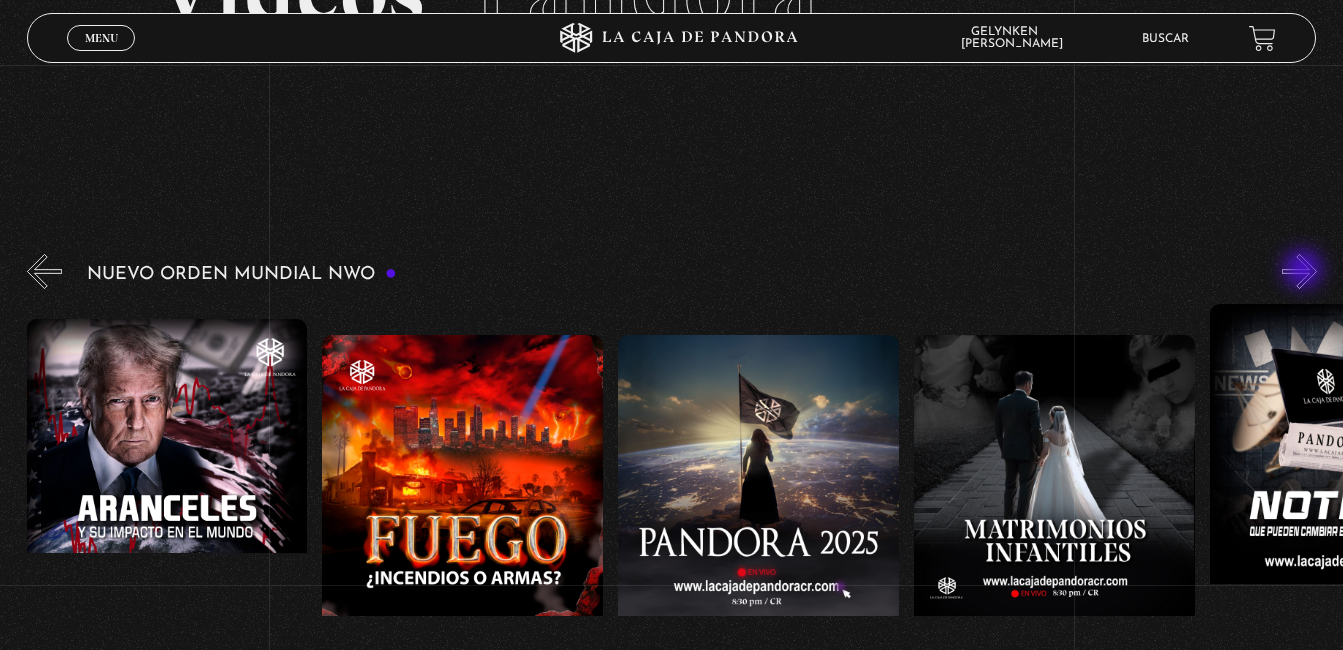 click on "»" at bounding box center (1299, 271) 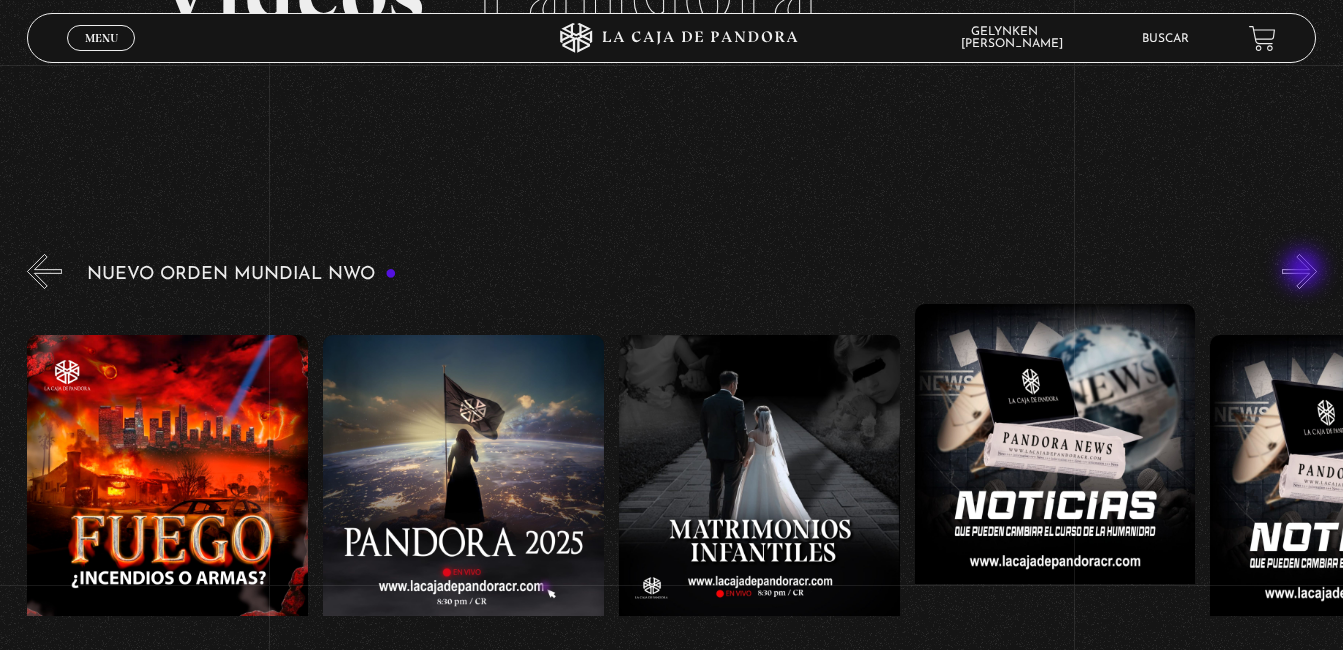 click on "»" at bounding box center [1299, 271] 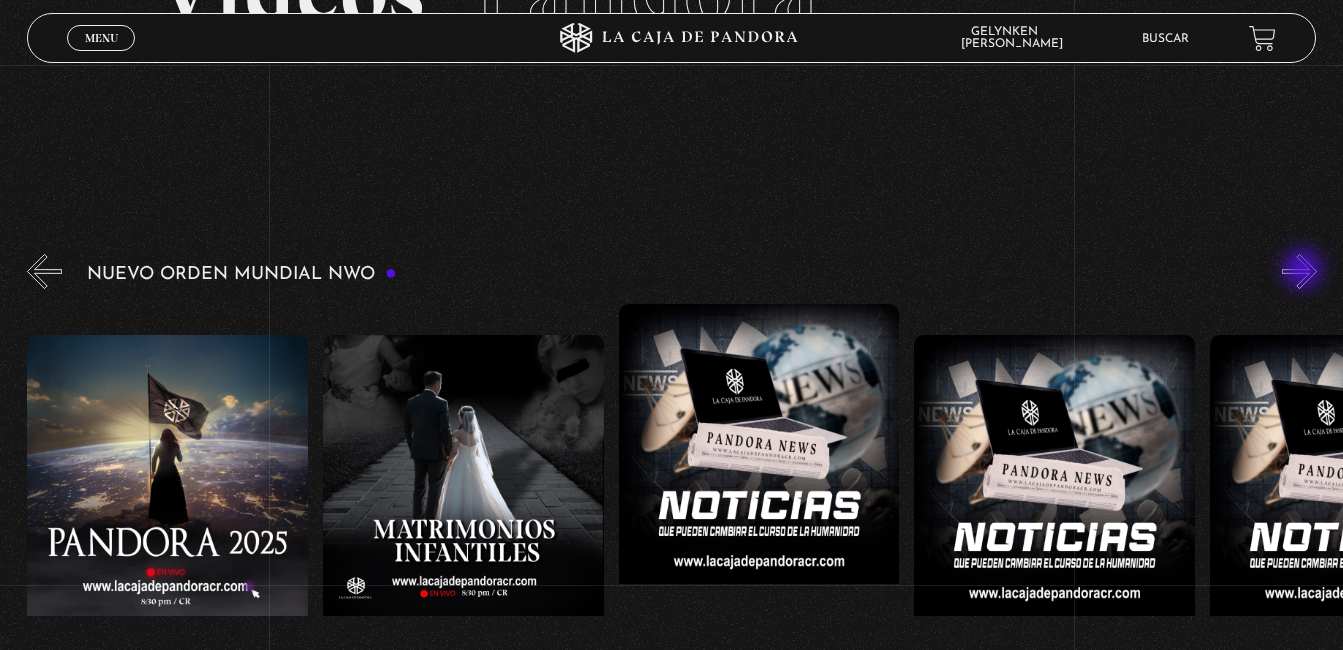 click on "»" at bounding box center (1299, 271) 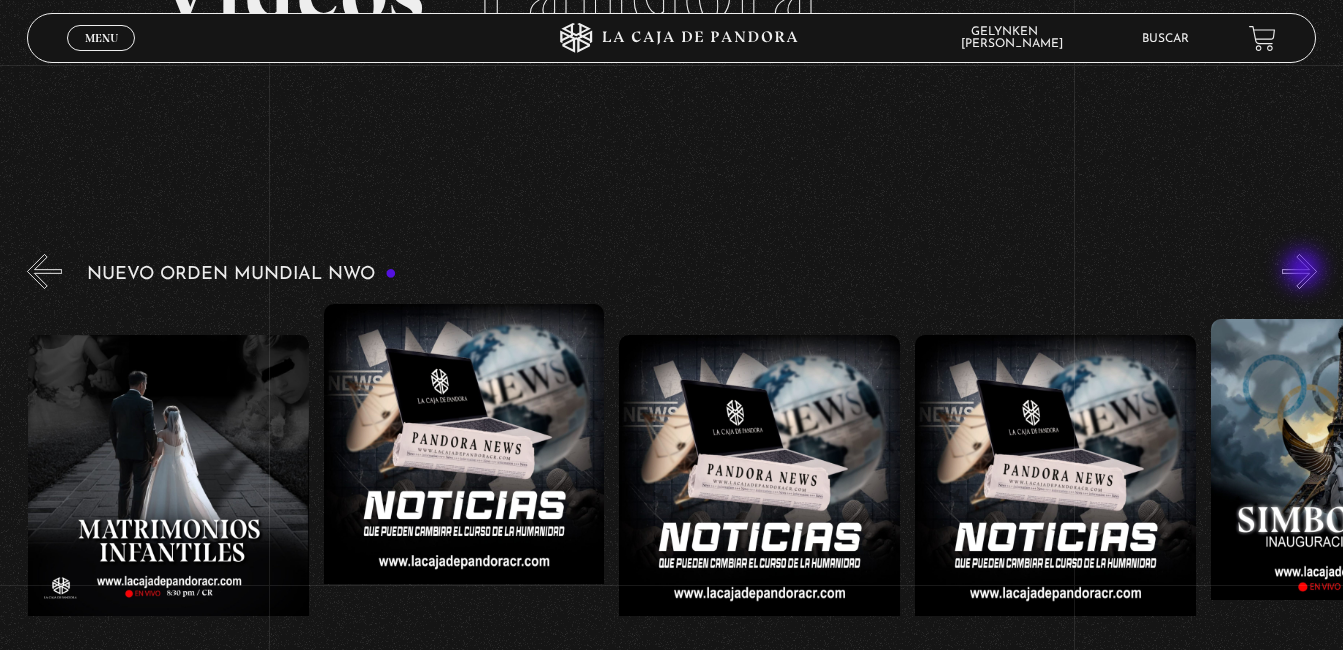 scroll, scrollTop: 0, scrollLeft: 2662, axis: horizontal 